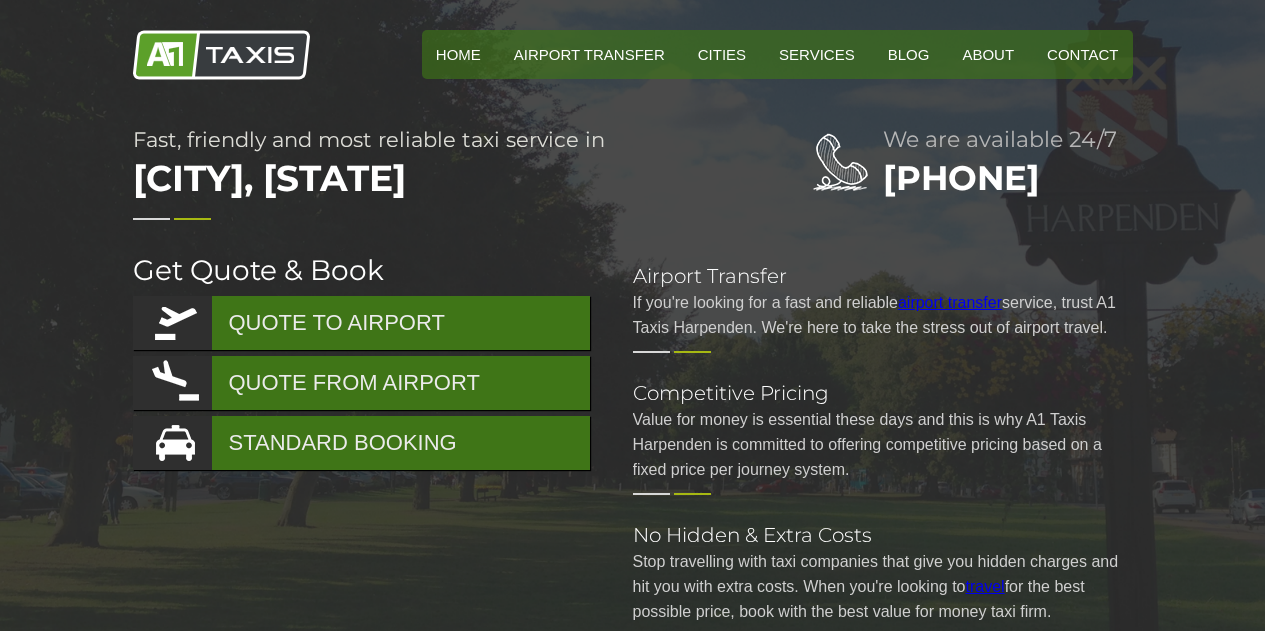scroll, scrollTop: 0, scrollLeft: 0, axis: both 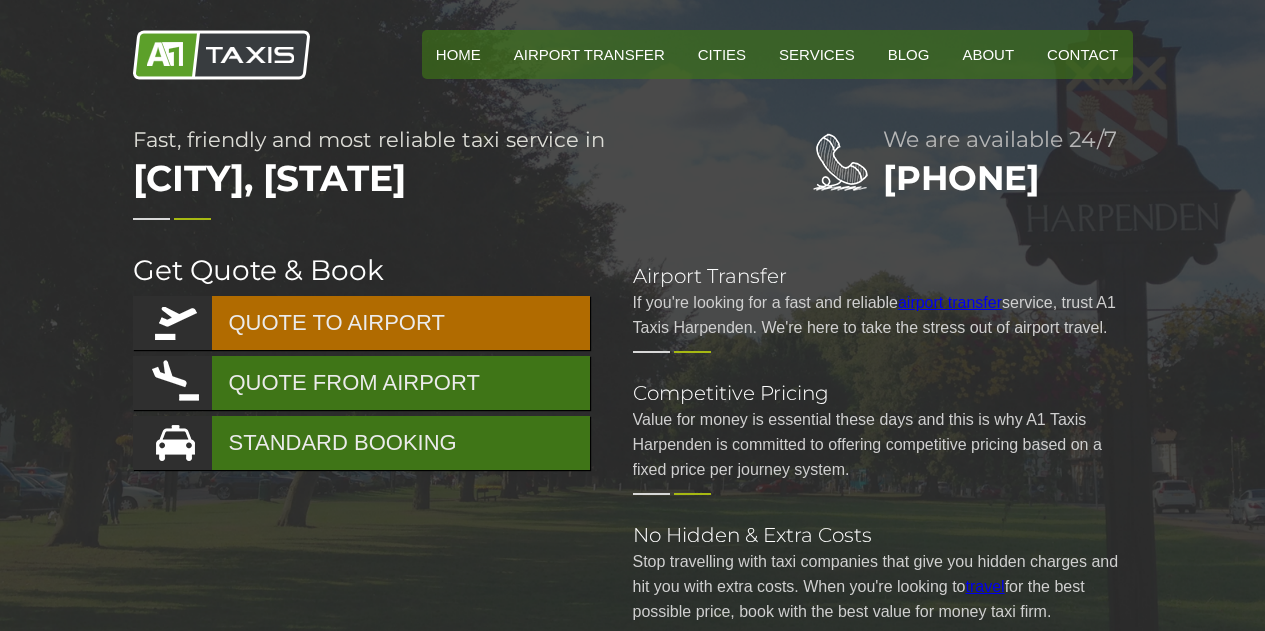 click on "QUOTE TO AIRPORT" at bounding box center (361, 323) 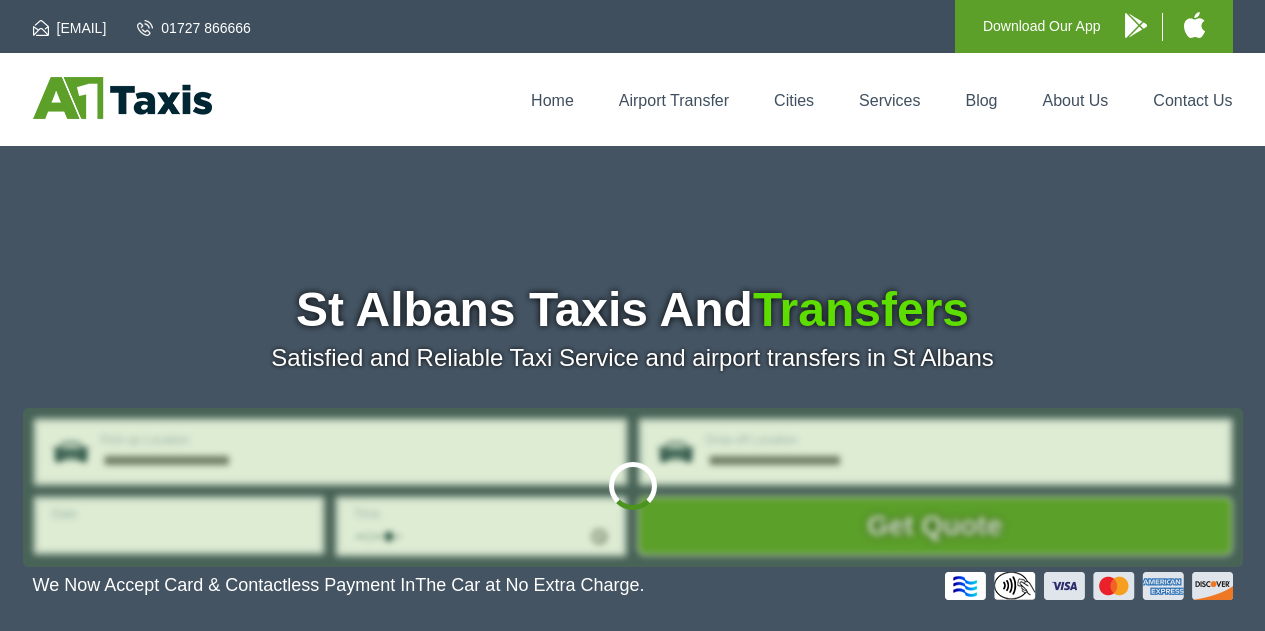 scroll, scrollTop: 0, scrollLeft: 0, axis: both 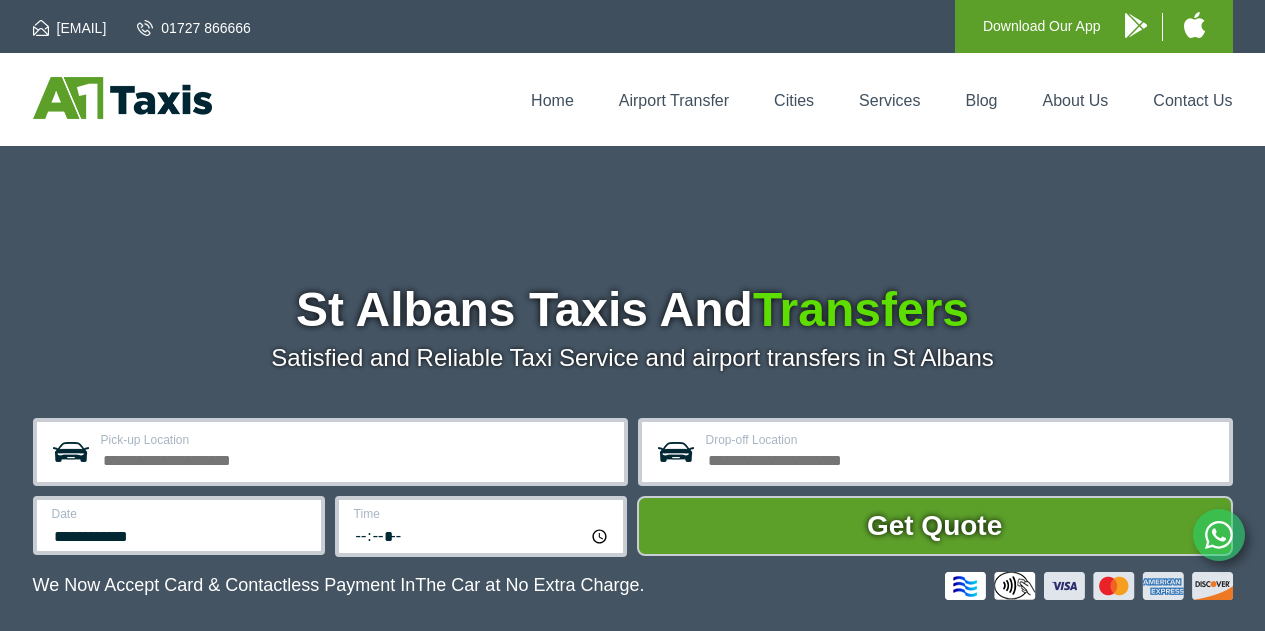 click on "Pick-up Location" at bounding box center (356, 458) 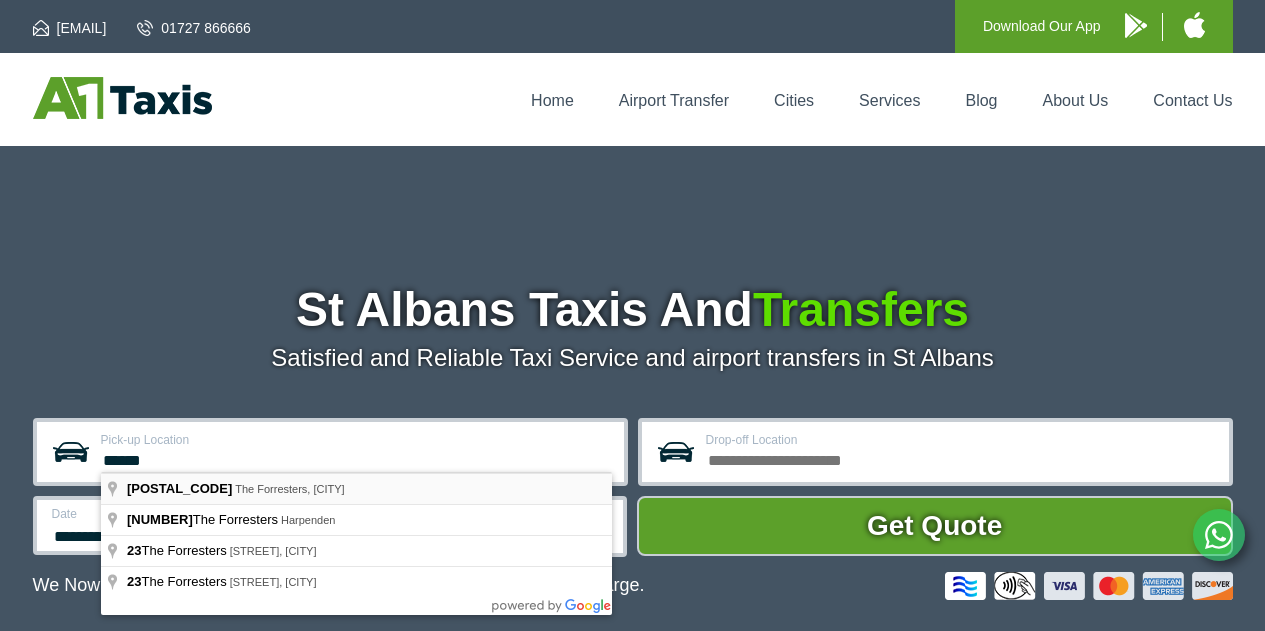 type on "******" 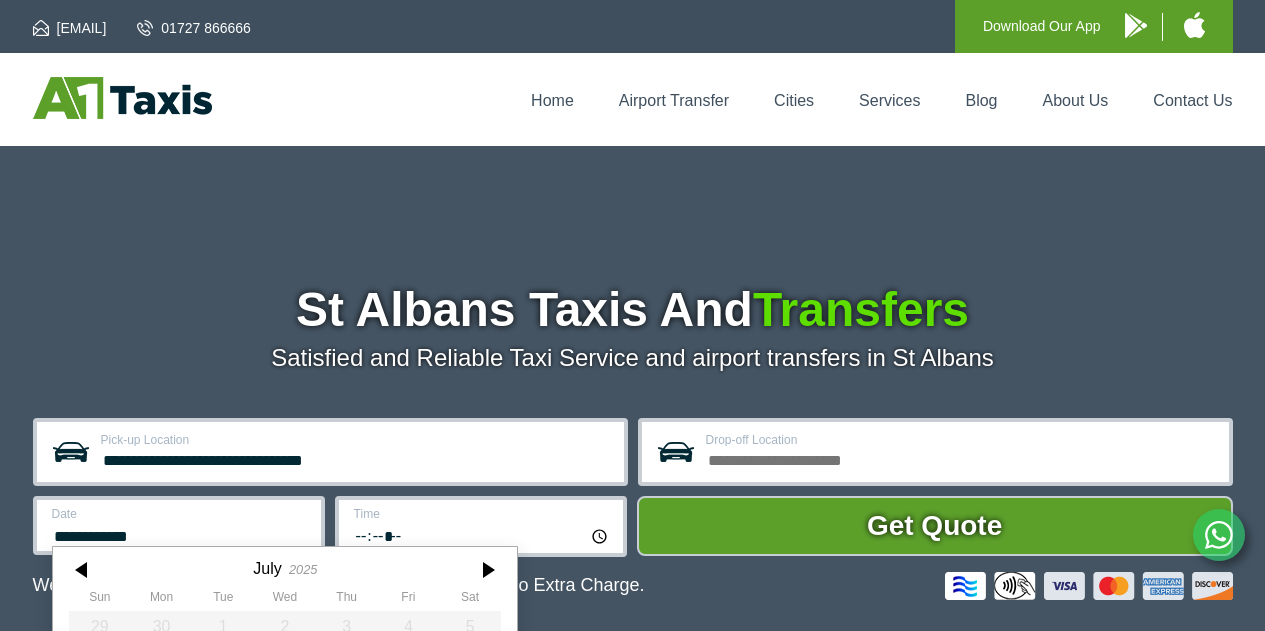 scroll, scrollTop: 203, scrollLeft: 0, axis: vertical 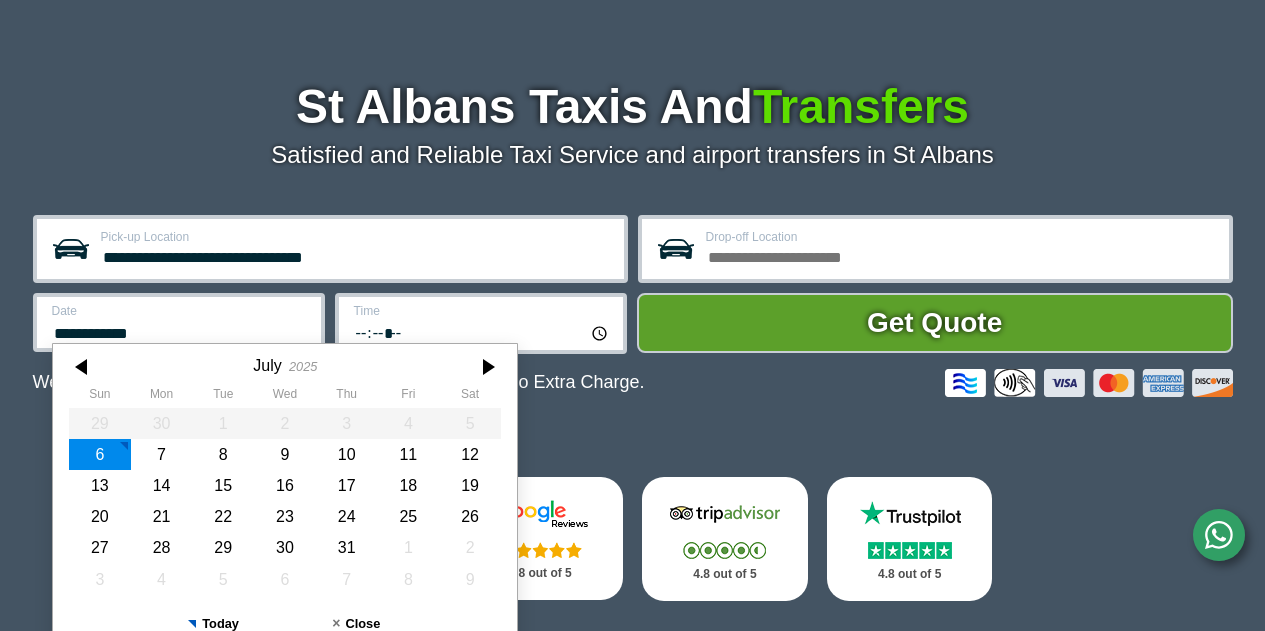 click on "**********" at bounding box center (330, 249) 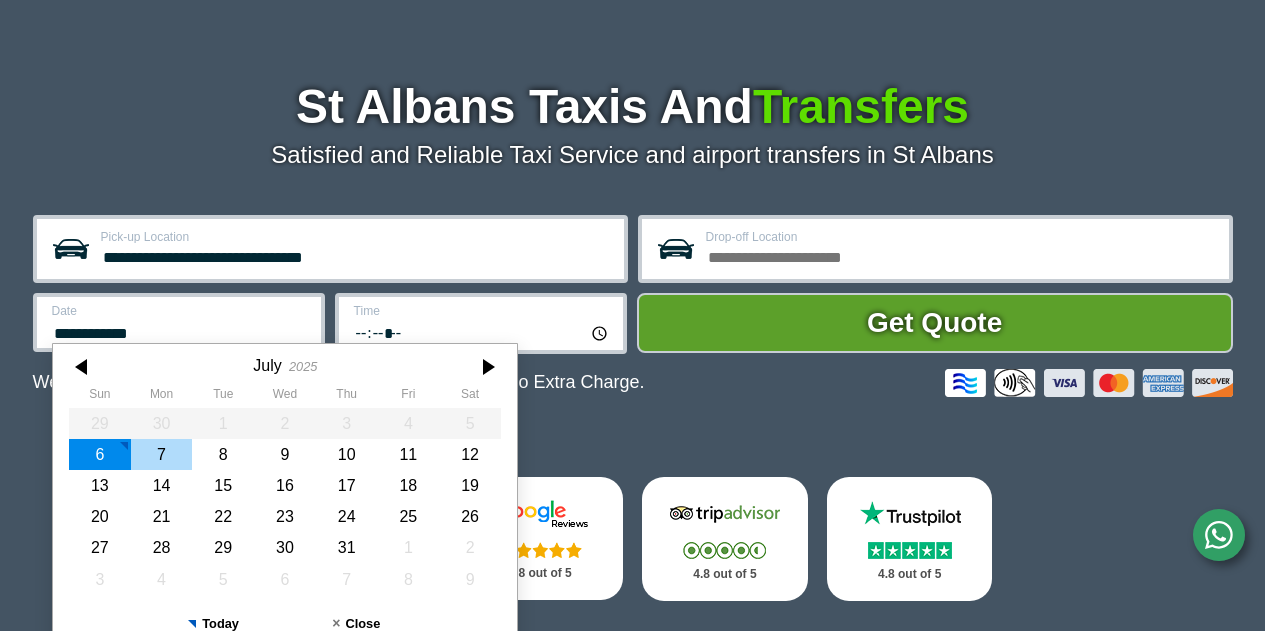 click on "7" at bounding box center [161, 454] 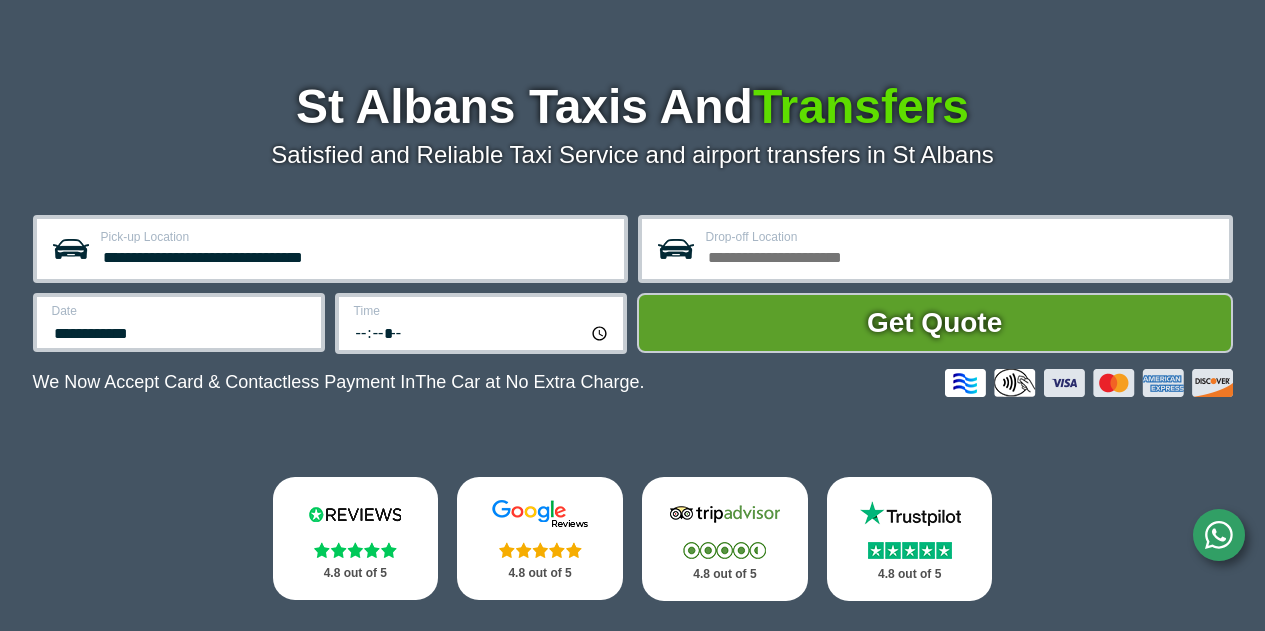 click on "*****" at bounding box center (482, 332) 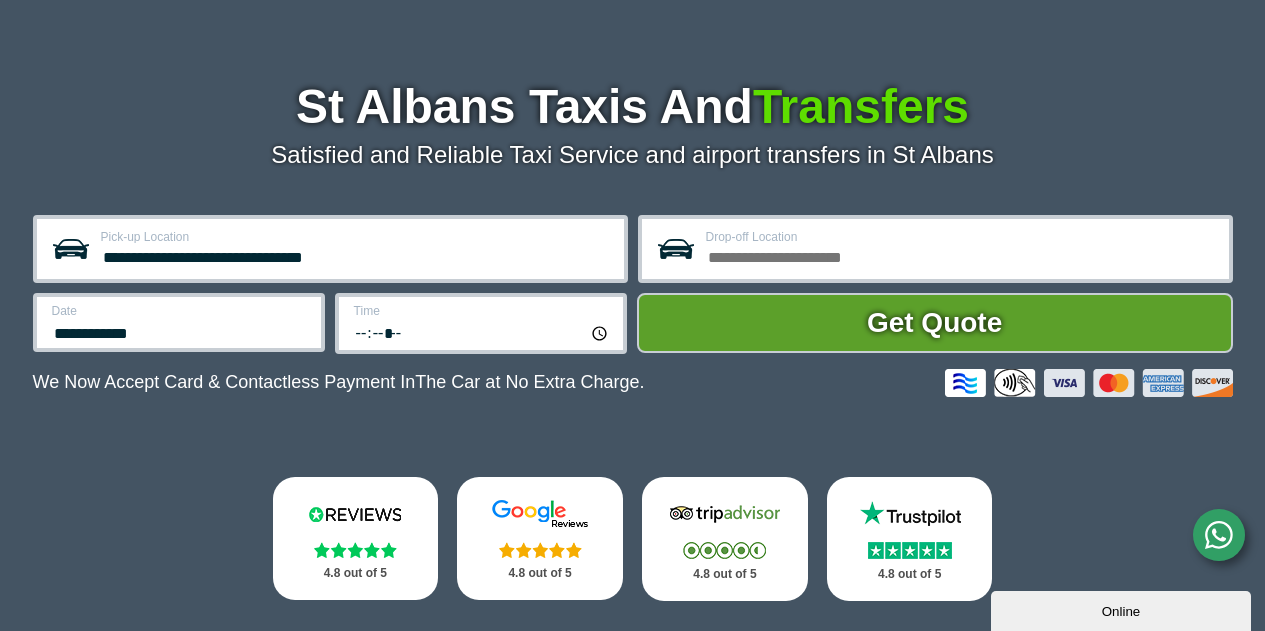 scroll, scrollTop: 0, scrollLeft: 0, axis: both 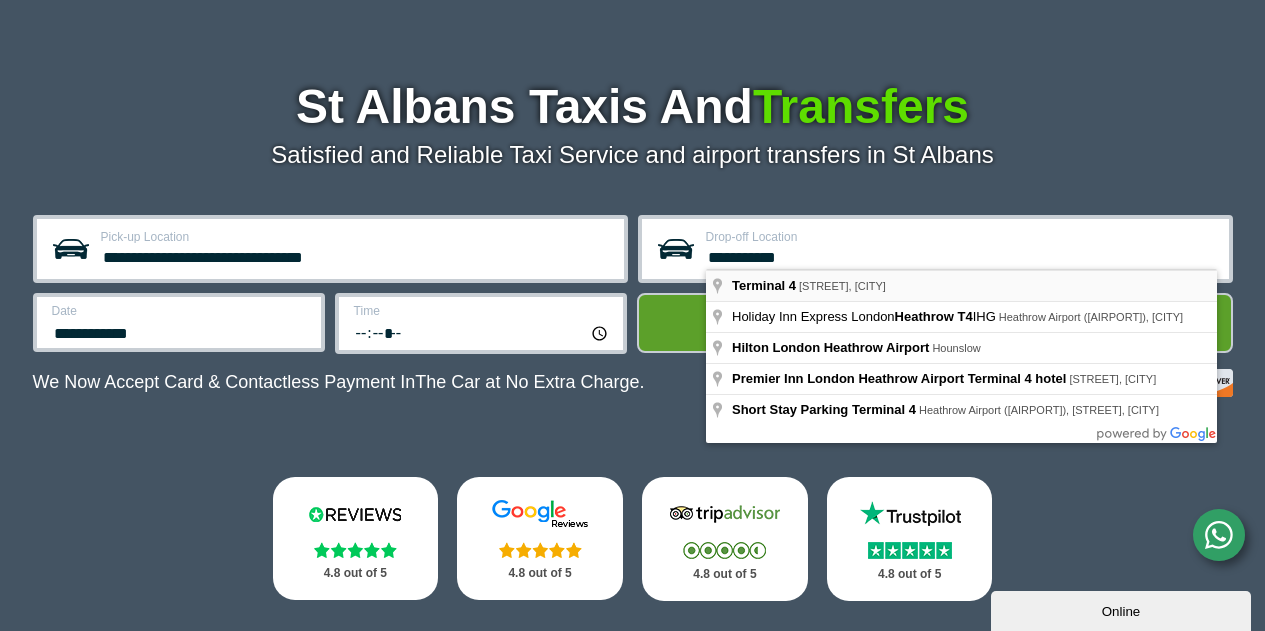 type on "**********" 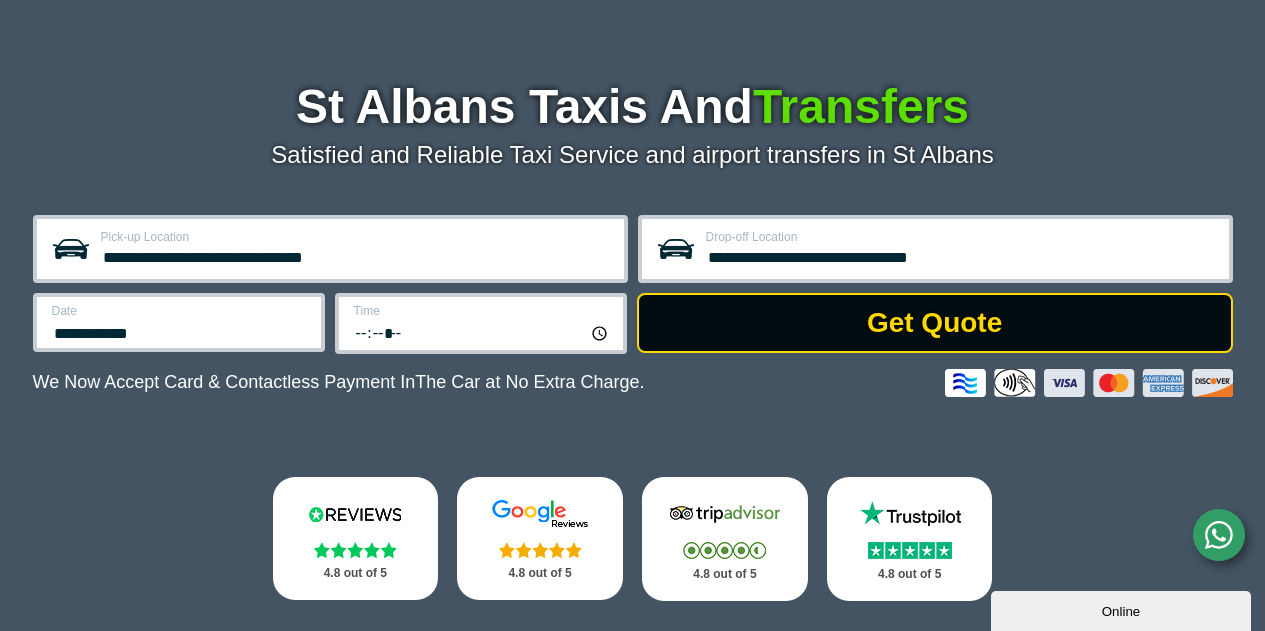 click on "Get Quote" at bounding box center (935, 323) 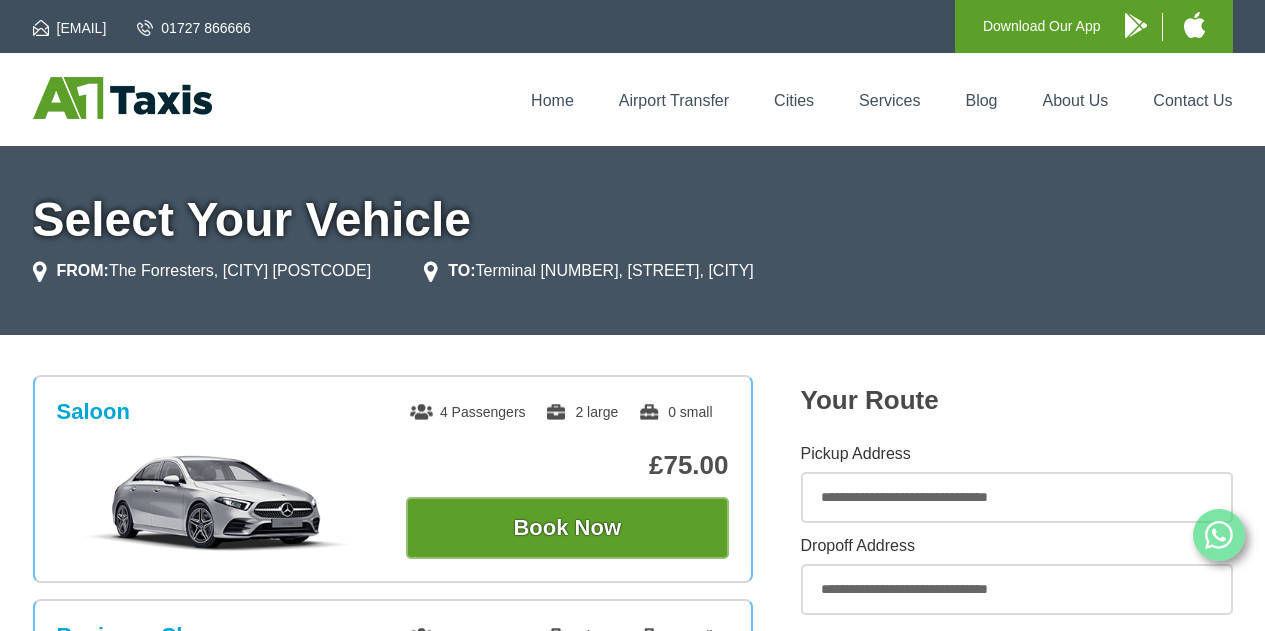 scroll, scrollTop: 0, scrollLeft: 0, axis: both 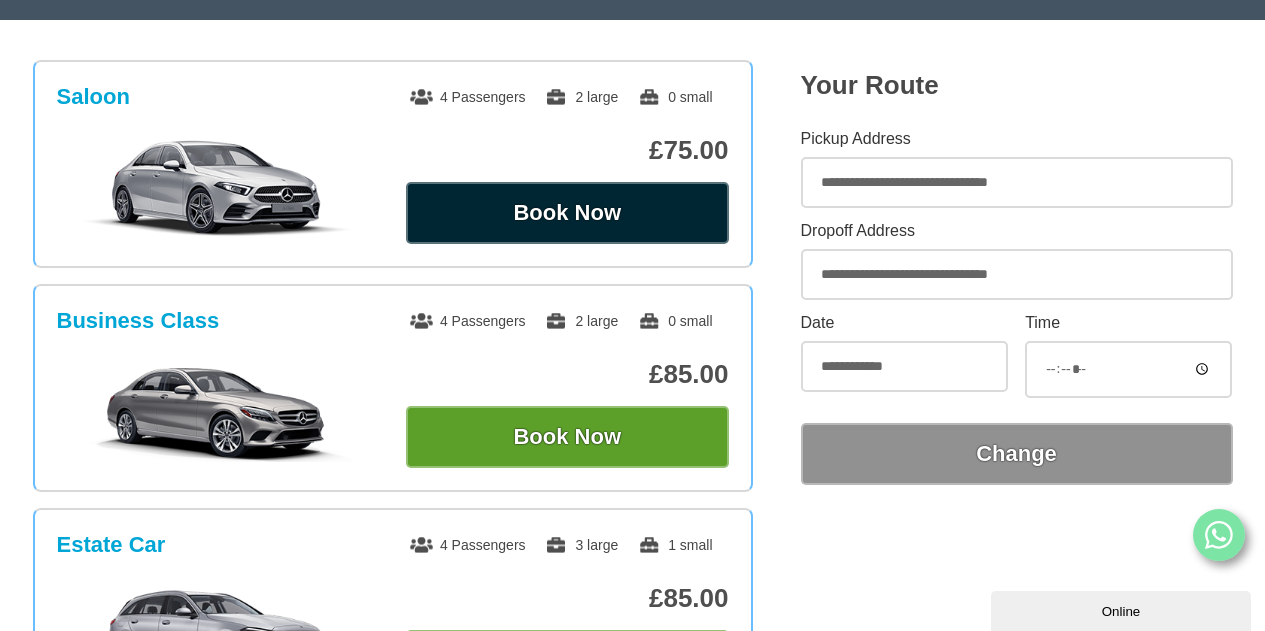 click on "Book Now" at bounding box center (567, 213) 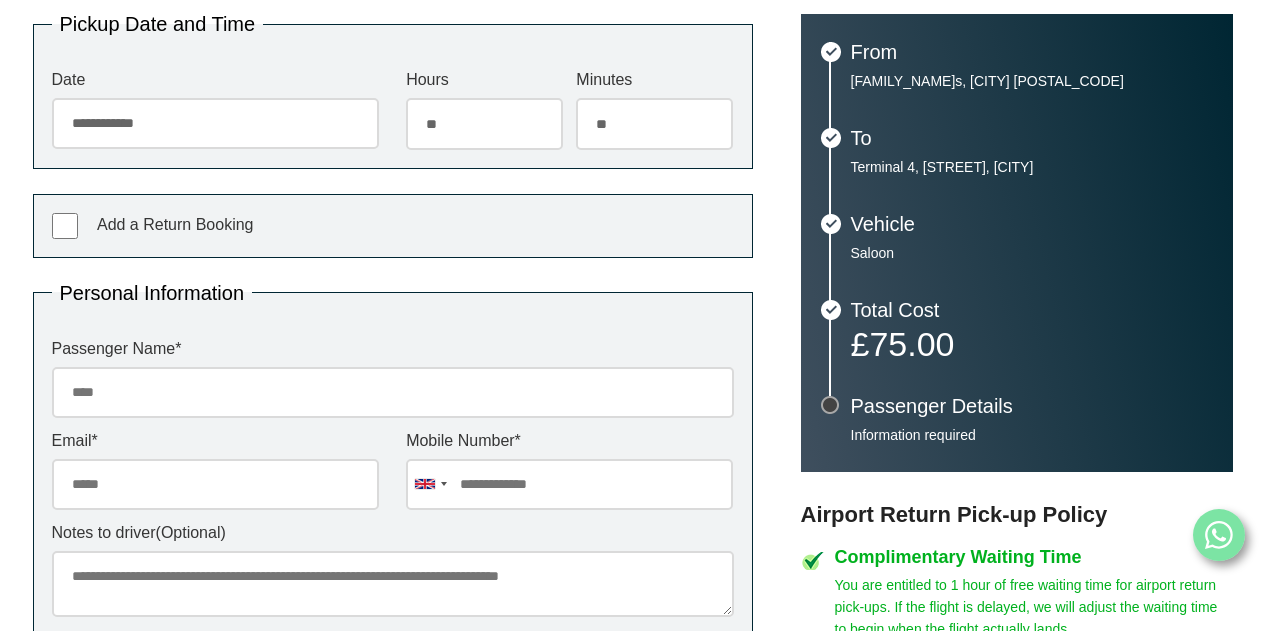 scroll, scrollTop: 461, scrollLeft: 0, axis: vertical 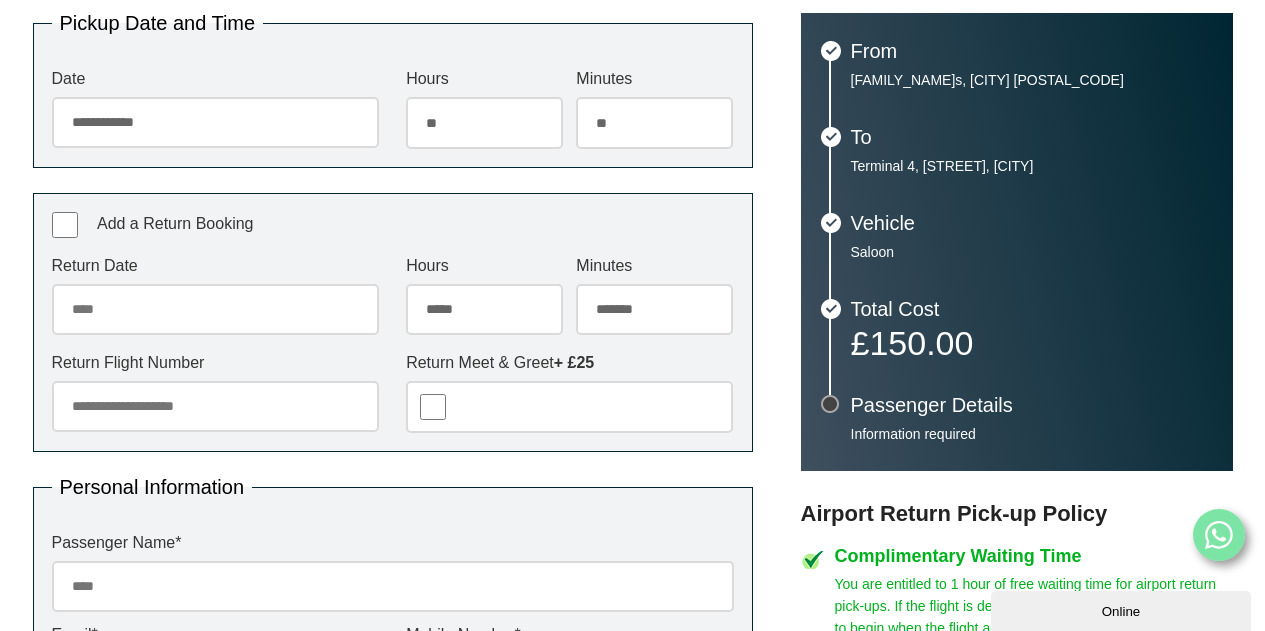 click on "Return Date" at bounding box center (215, 309) 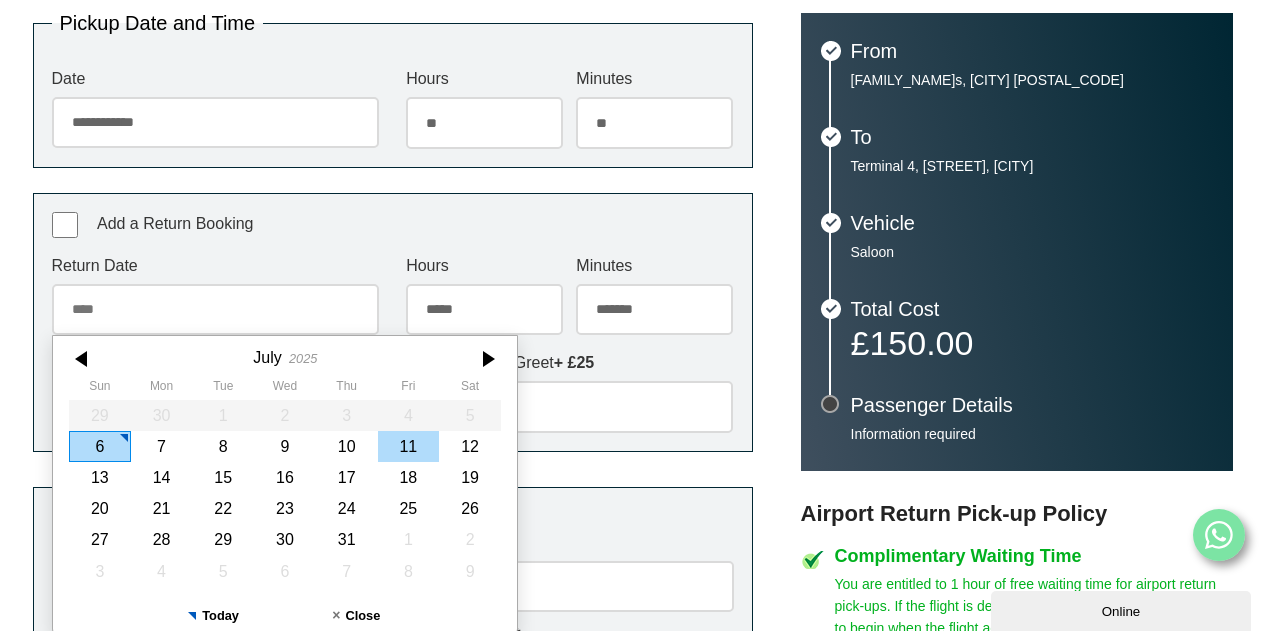 click on "11" at bounding box center (408, 445) 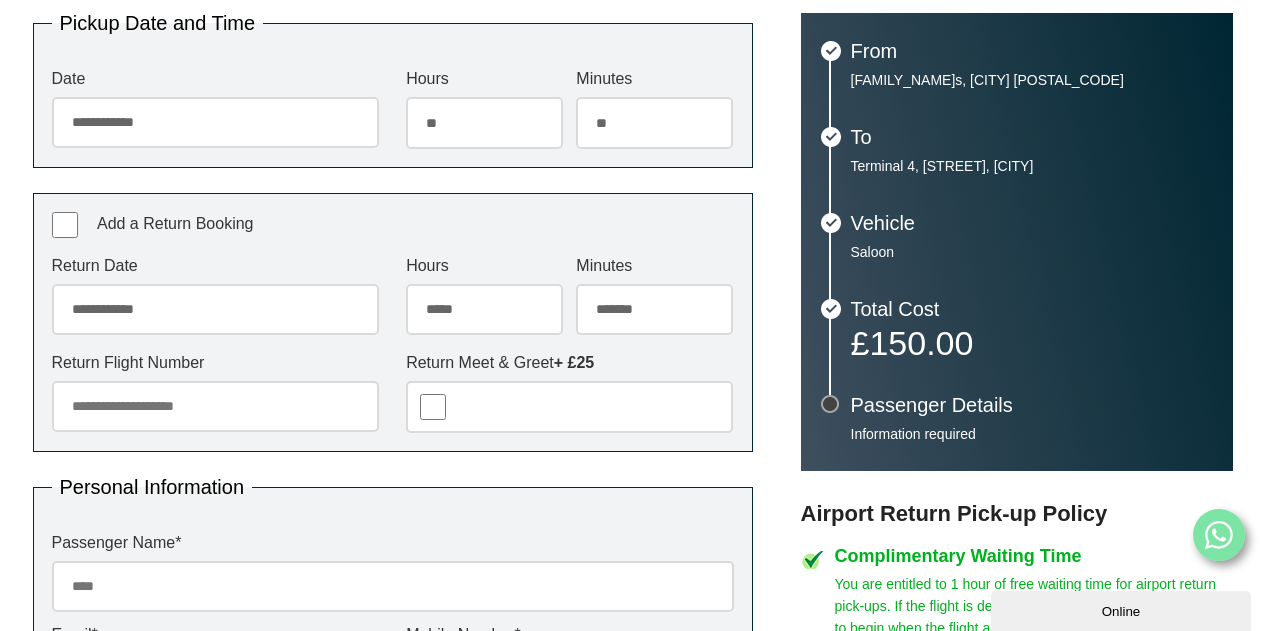 click on "*****
**
**
**
**
**
**
** ** ** ** ** ** ** ** ** ** ** ** ** ** ** ** ** **" at bounding box center (484, 310) 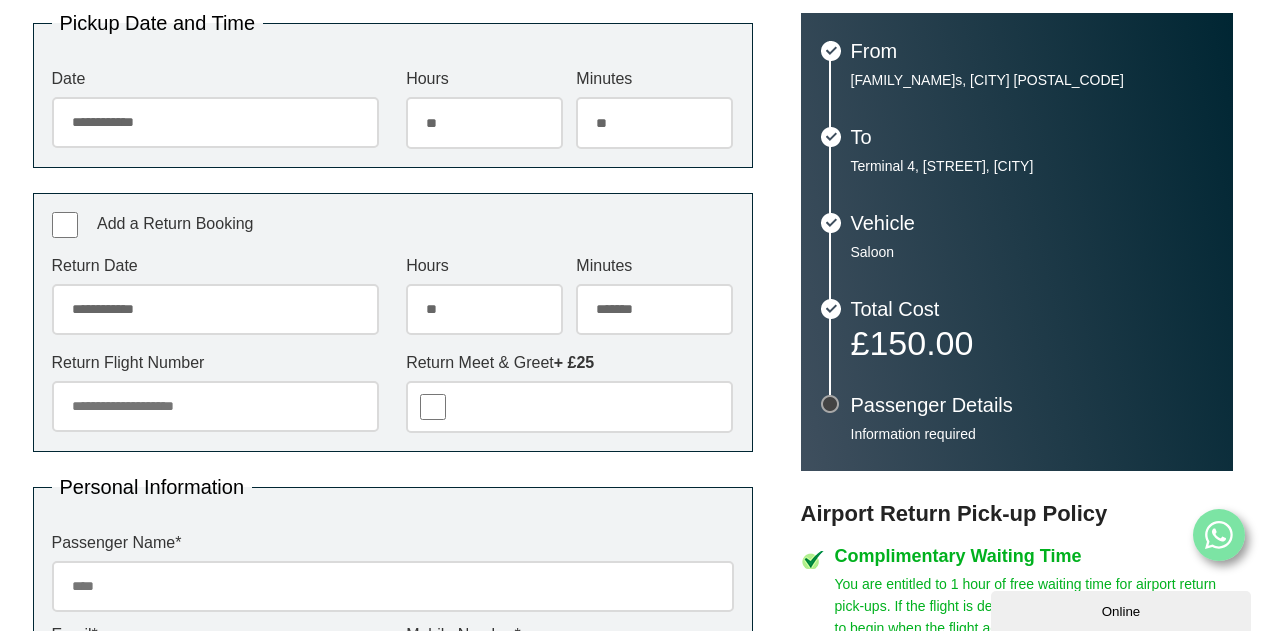 click on "*****
**
**
**
**
**
**
** ** ** ** ** ** ** ** ** ** ** ** ** ** ** ** ** **" at bounding box center (484, 310) 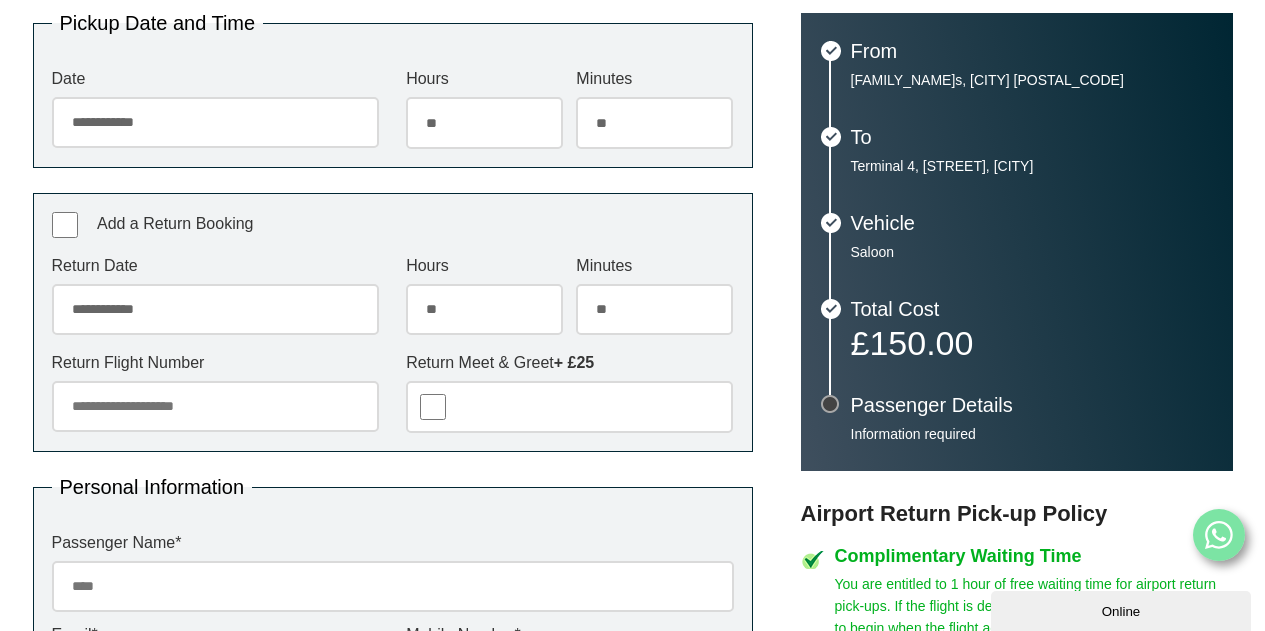 click on "*******
**
**
**
**
**
**
** ** ** ** ** ** ** ** ** ** ** ** ** ** ** ** ** ** ** ** ** ** ** ** ** ** **" at bounding box center [654, 310] 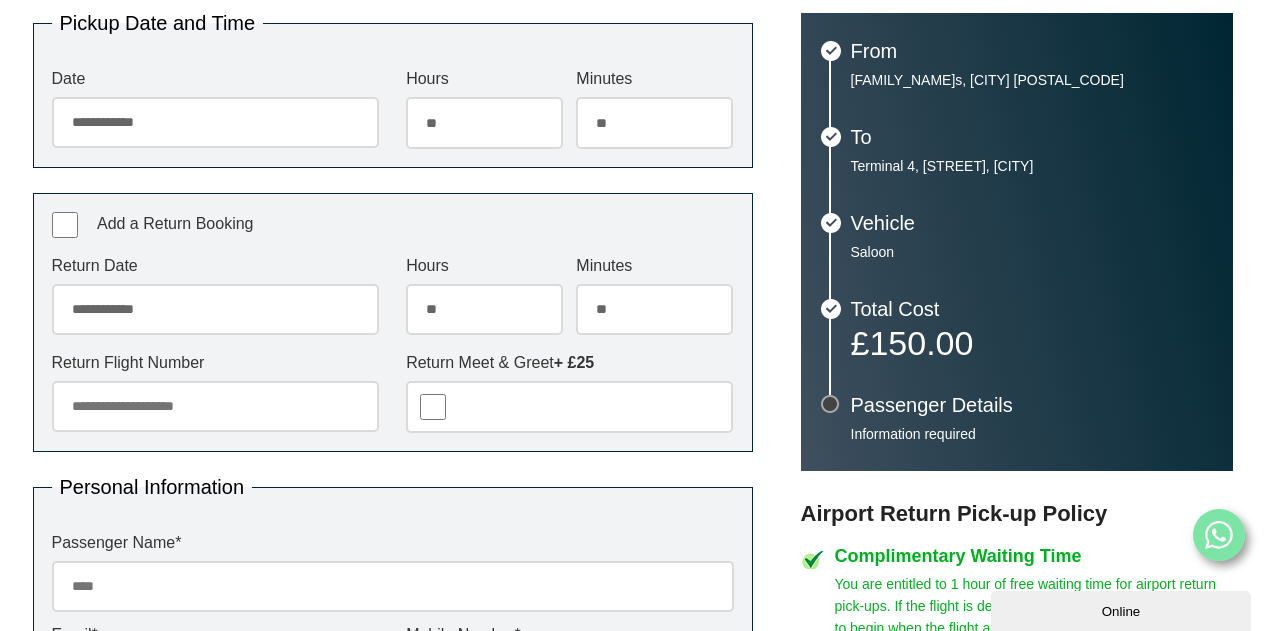 click on "Return Flight Number" at bounding box center (215, 406) 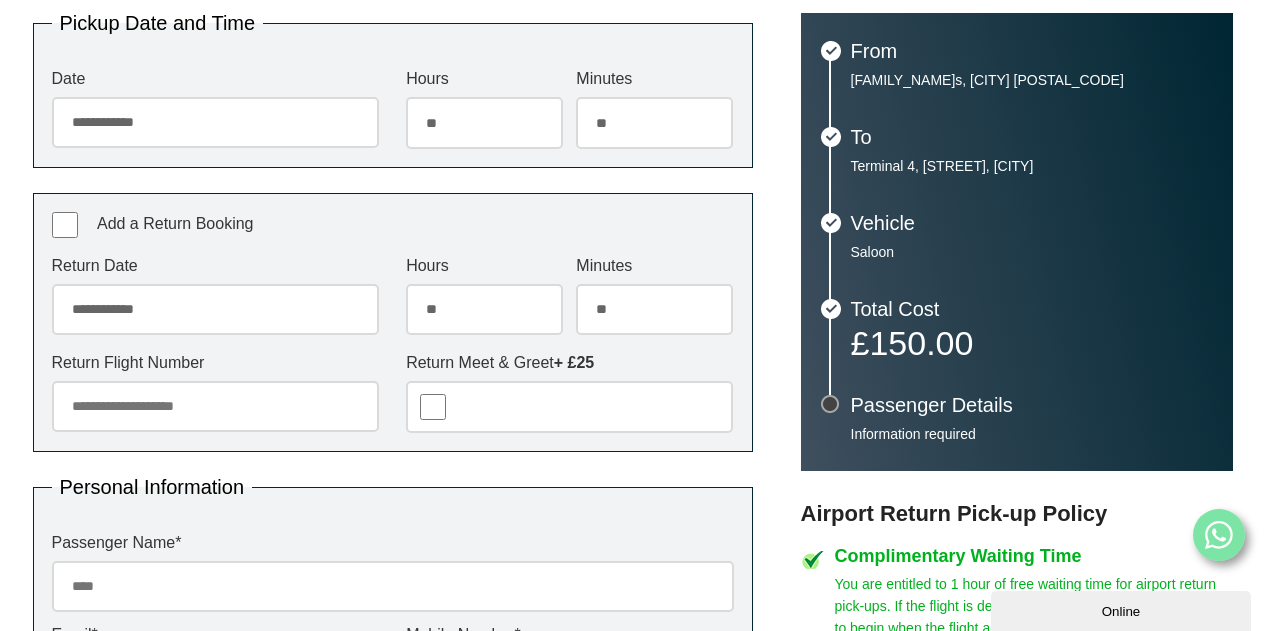 click on "Return Flight Number" at bounding box center (215, 406) 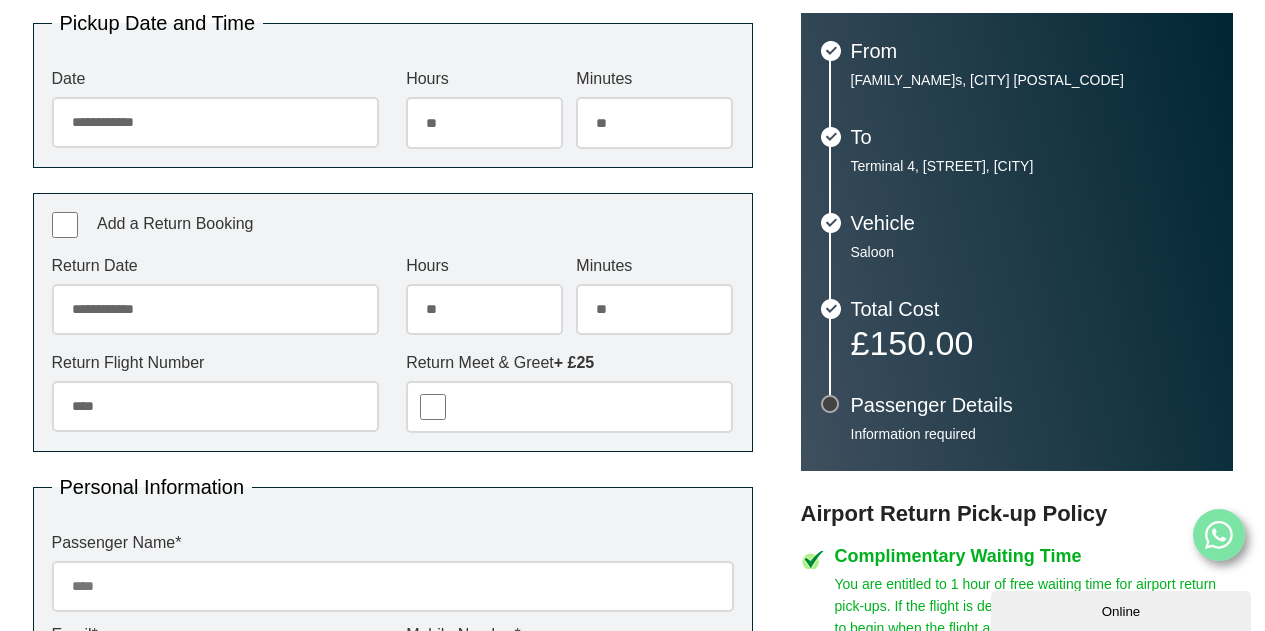 type on "****" 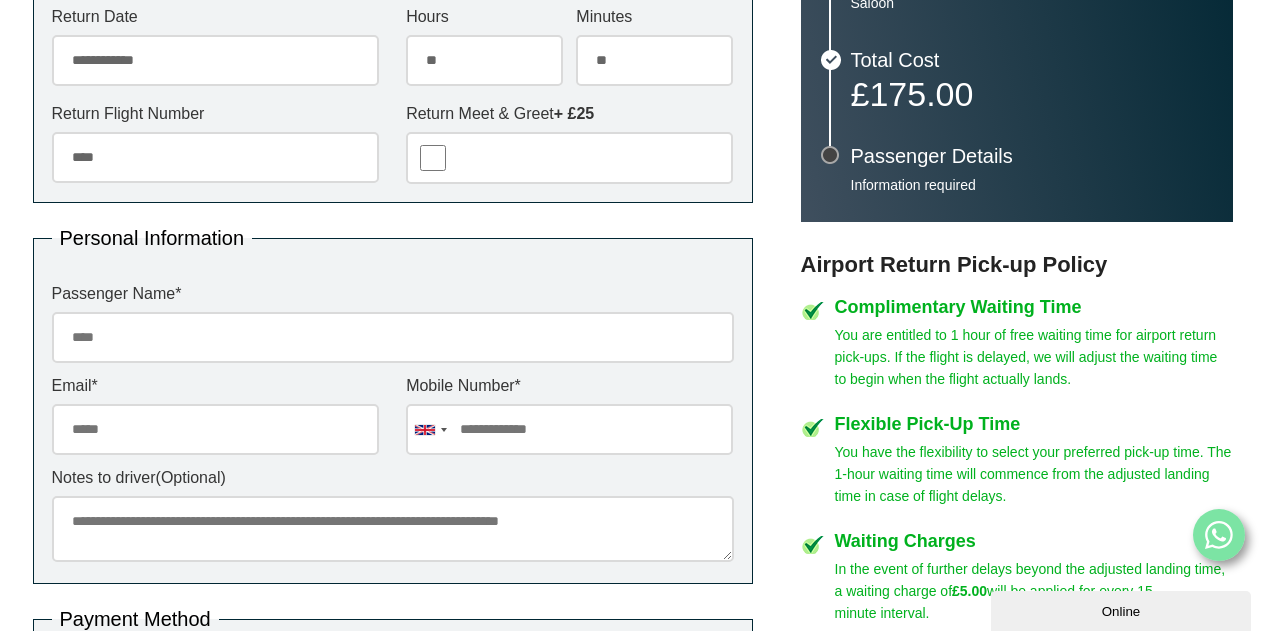 scroll, scrollTop: 711, scrollLeft: 0, axis: vertical 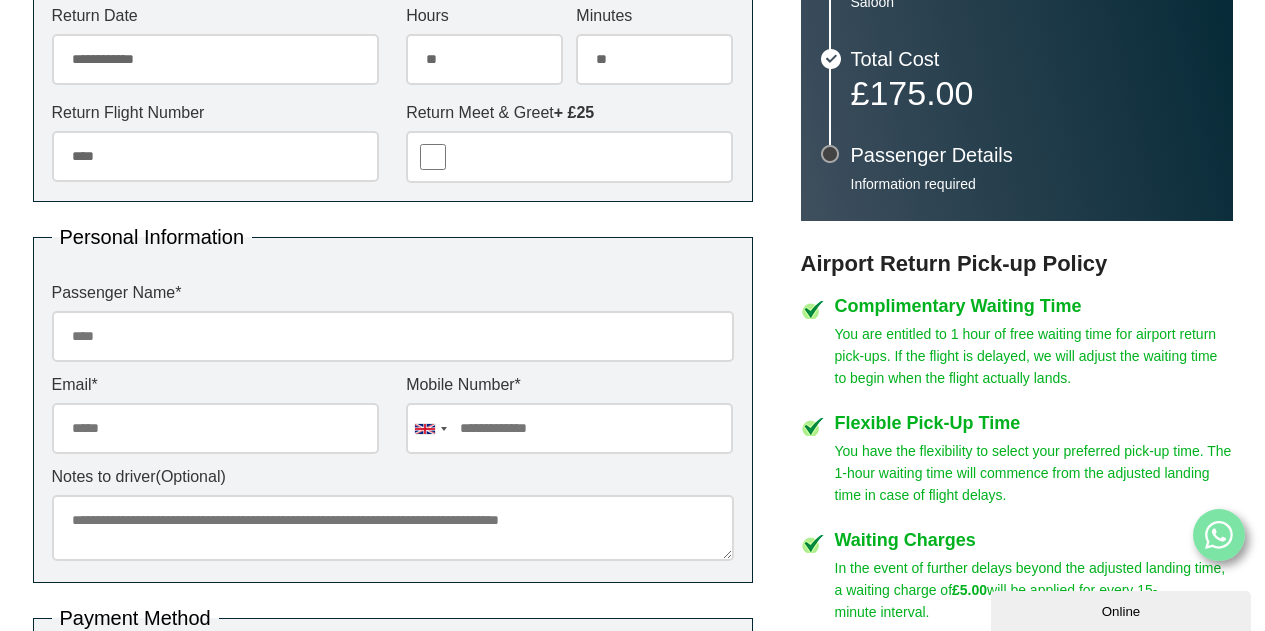 click on "Passenger Name  *" at bounding box center [393, 336] 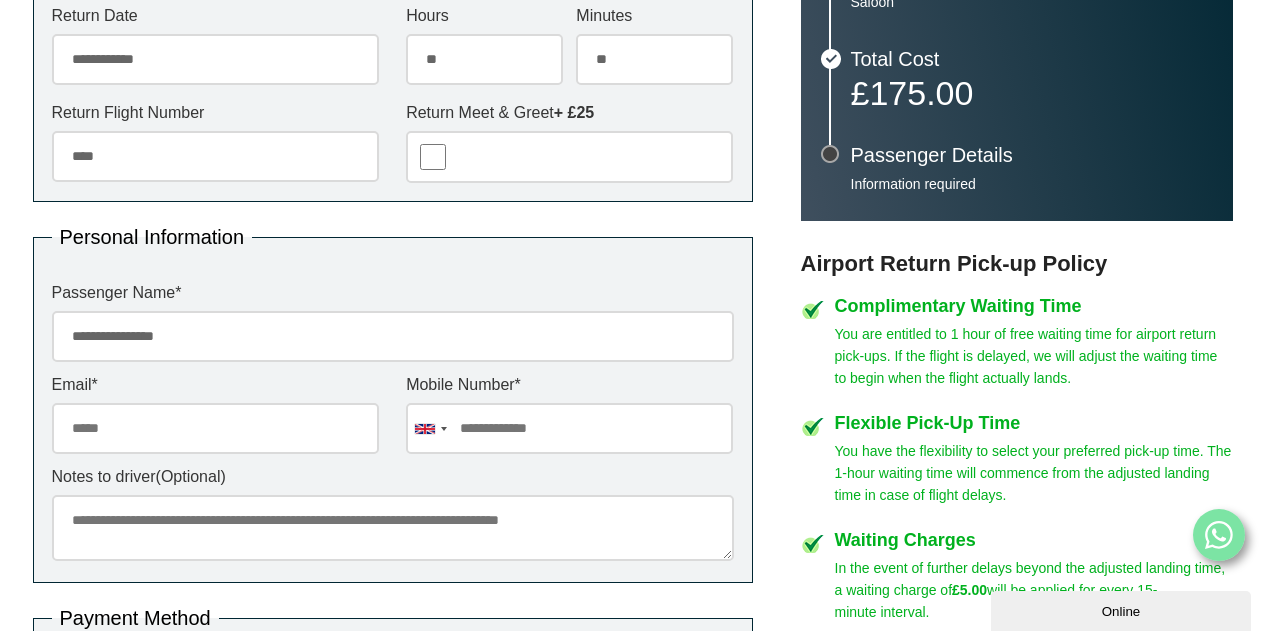 type on "**********" 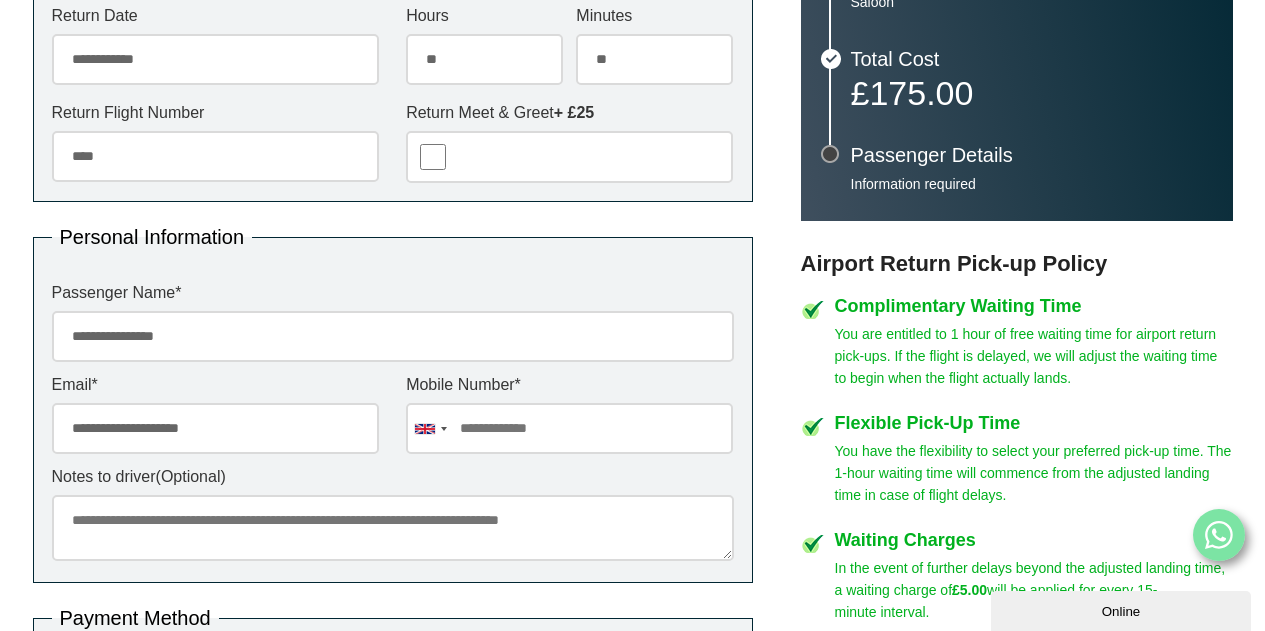 type on "**********" 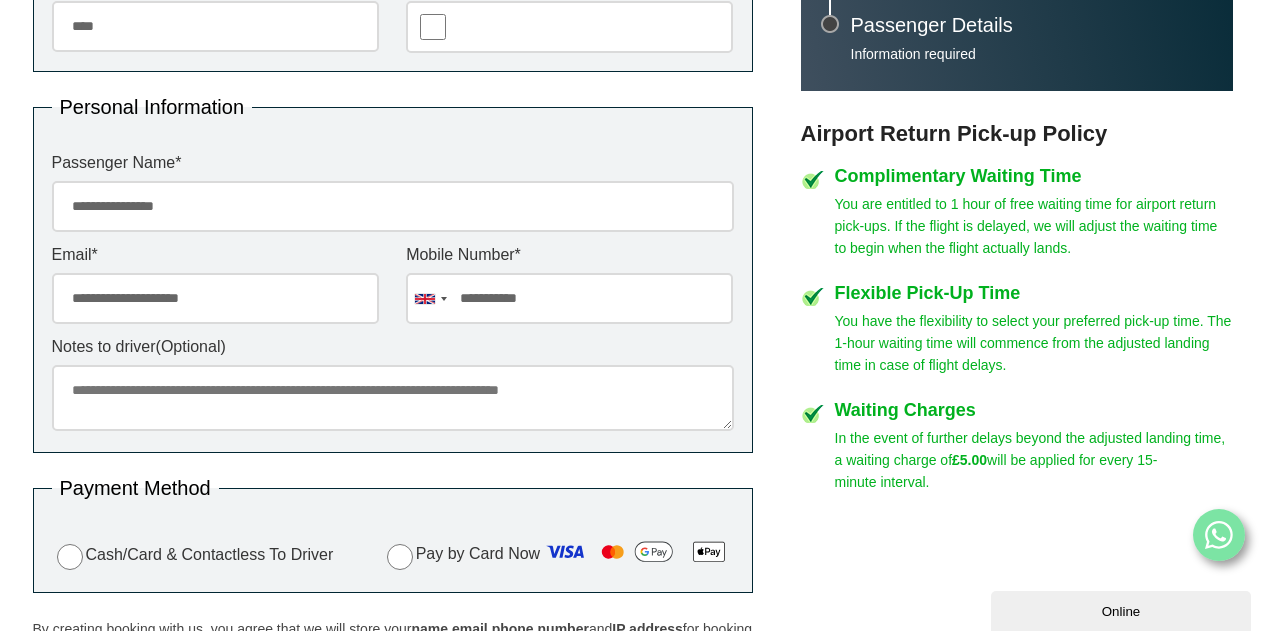 scroll, scrollTop: 842, scrollLeft: 0, axis: vertical 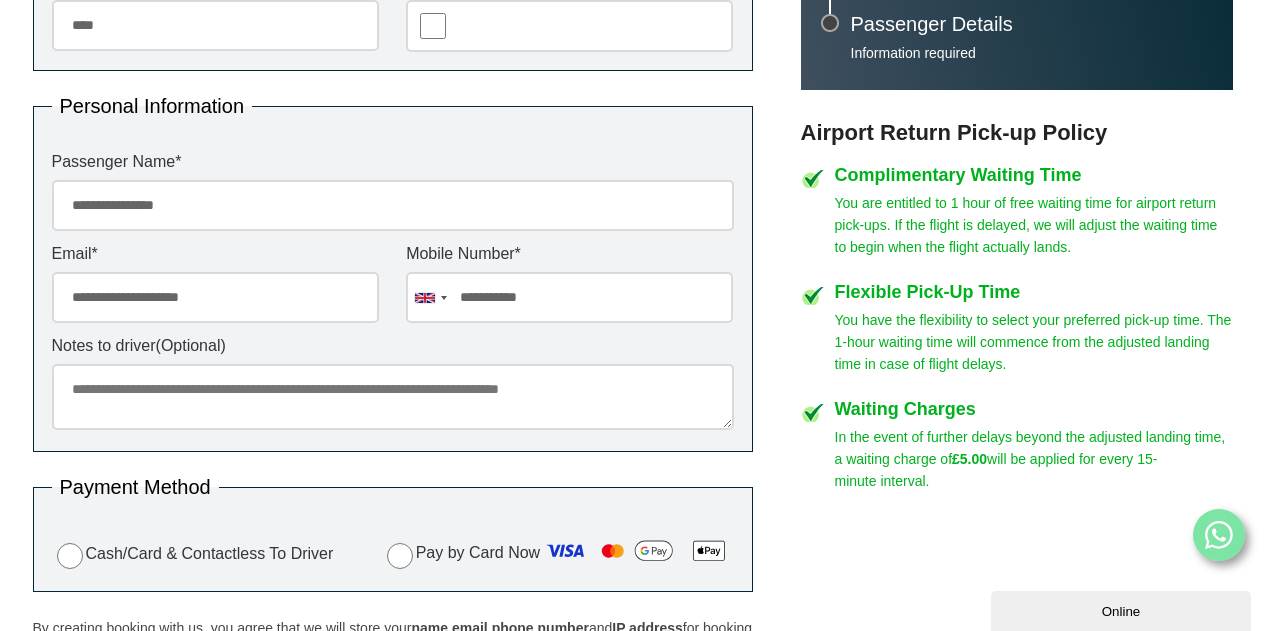 click on "Notes to driver  (Optional)" at bounding box center [393, 397] 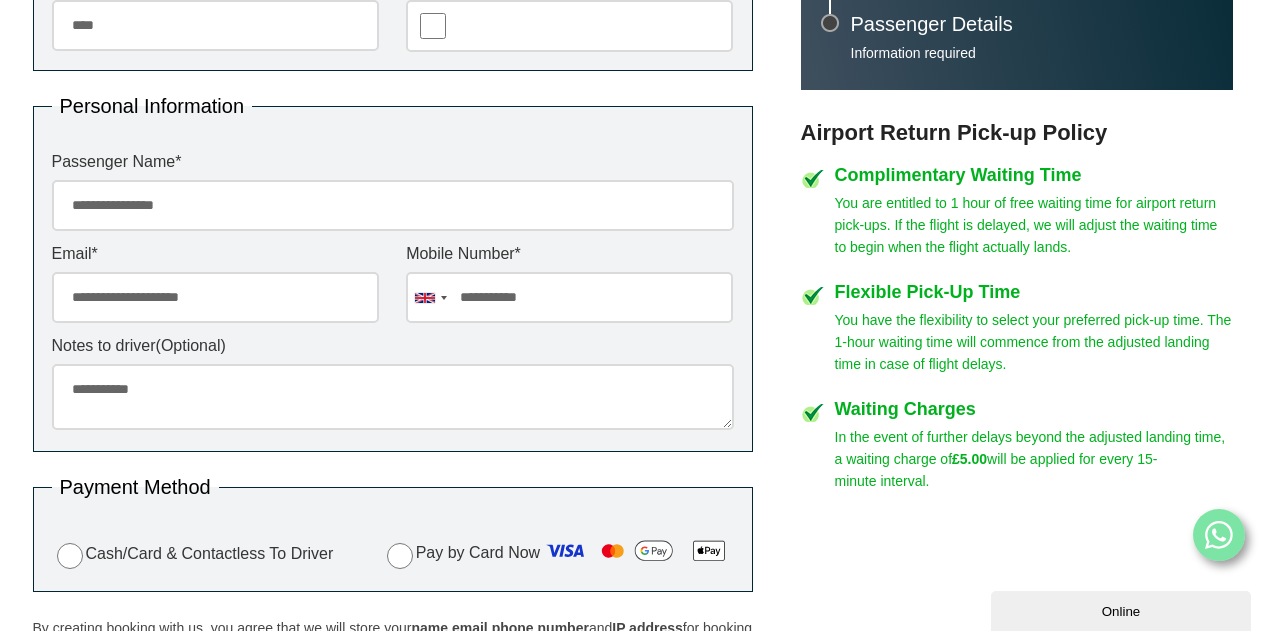 click on "**********" at bounding box center [393, 205] 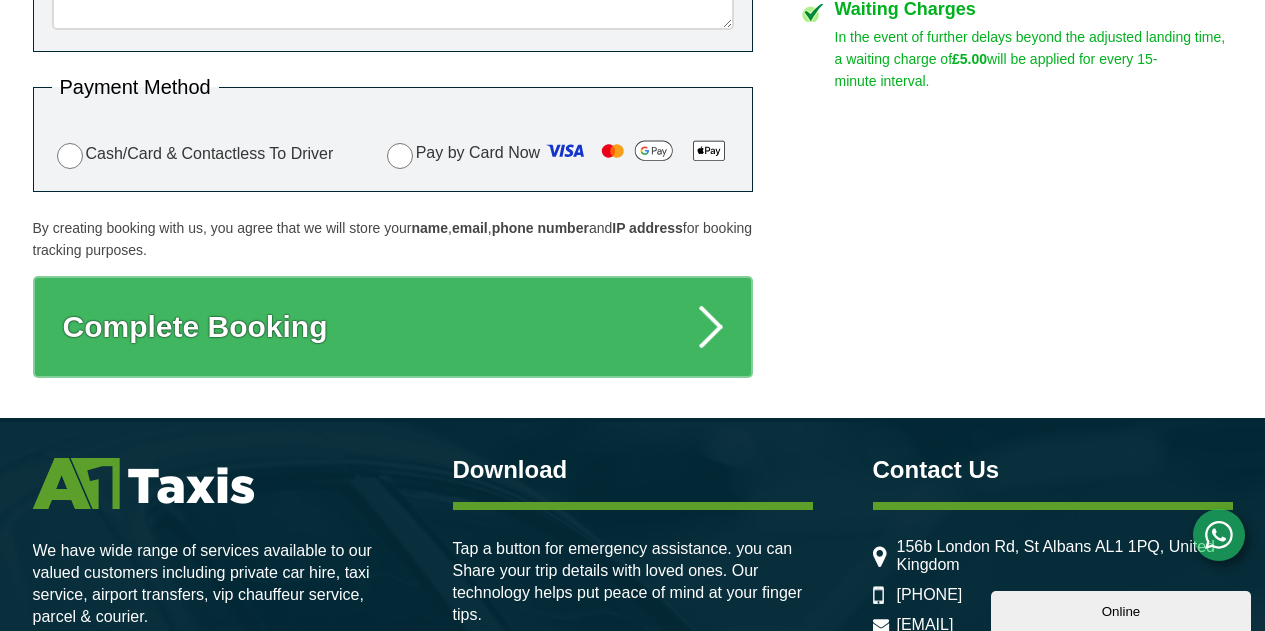 scroll, scrollTop: 1243, scrollLeft: 0, axis: vertical 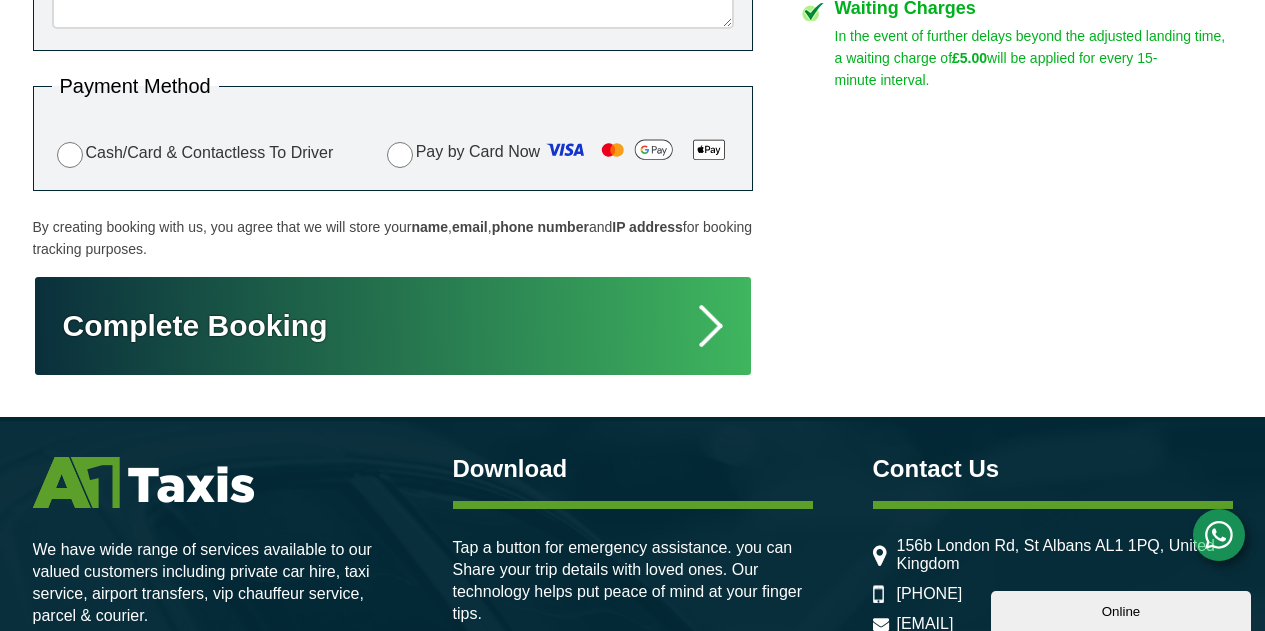 type on "**********" 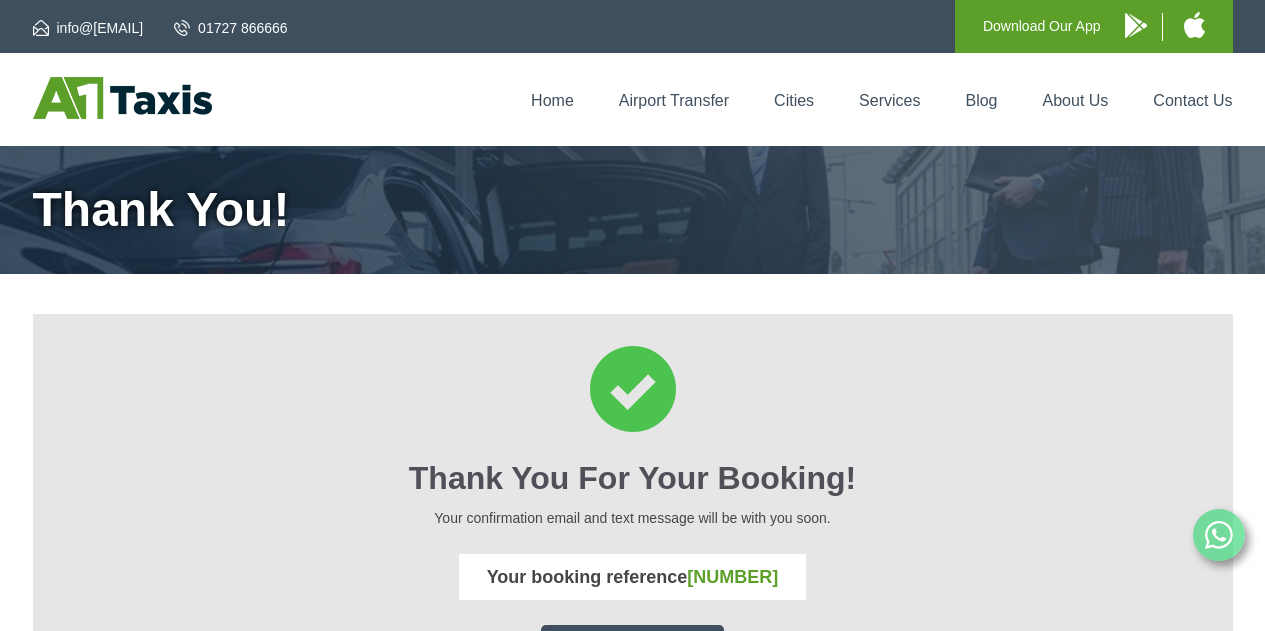 scroll, scrollTop: 0, scrollLeft: 0, axis: both 